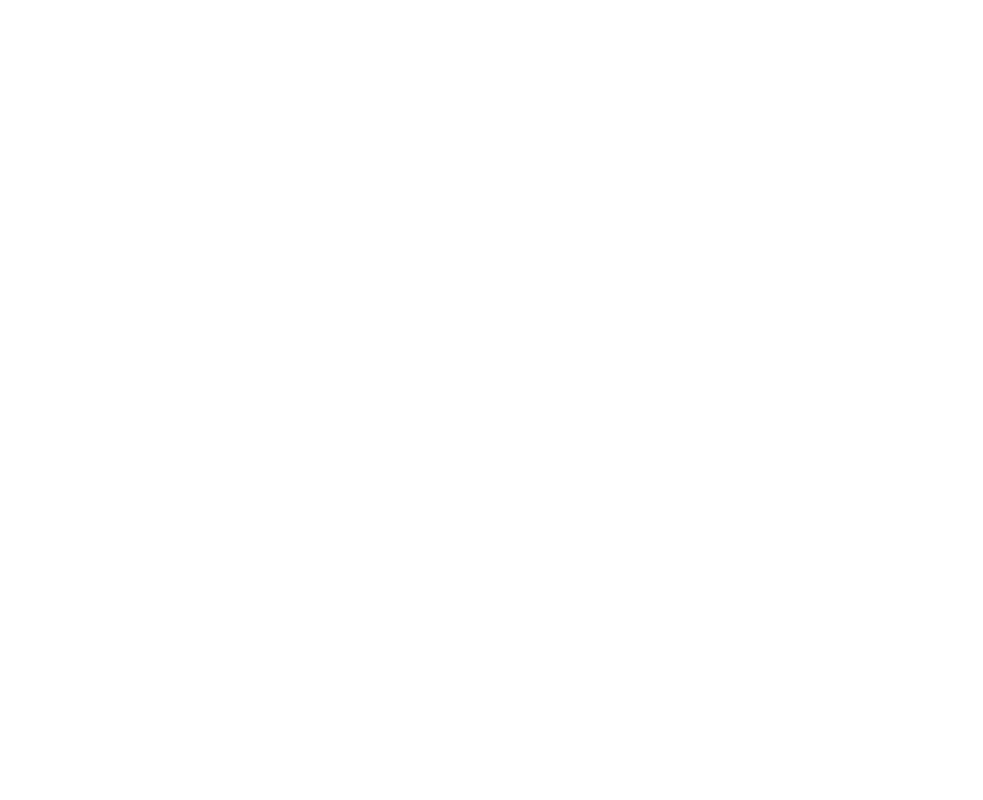 scroll, scrollTop: 0, scrollLeft: 0, axis: both 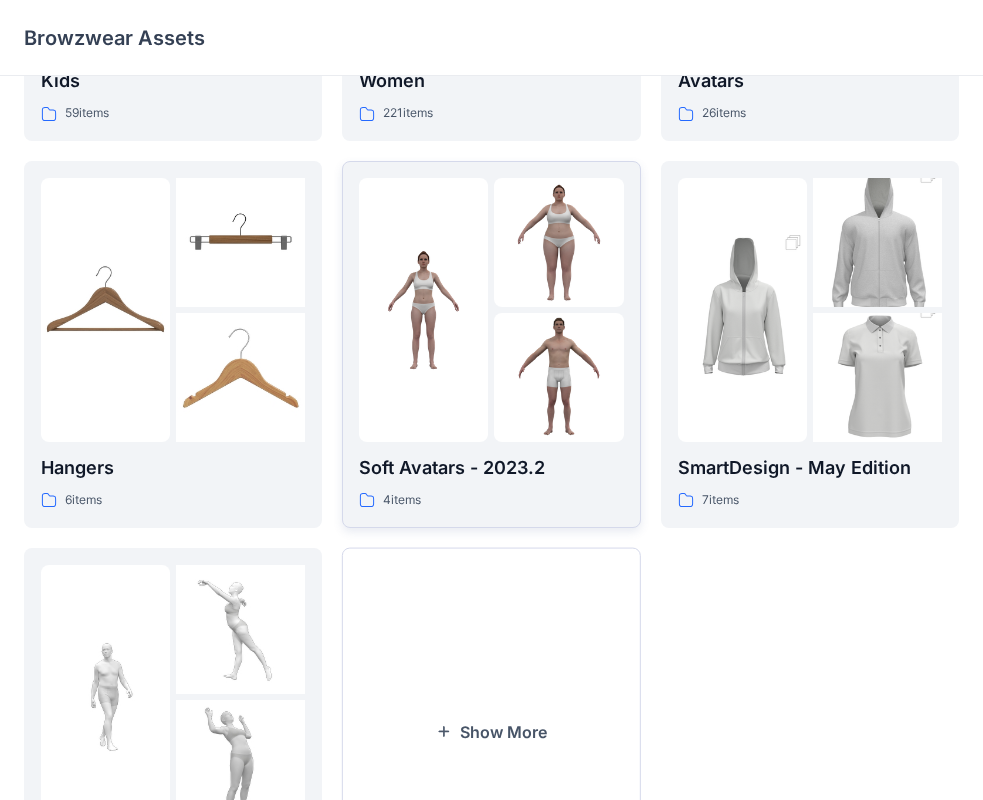 click on "Soft Avatars - 2023.2" at bounding box center (491, 468) 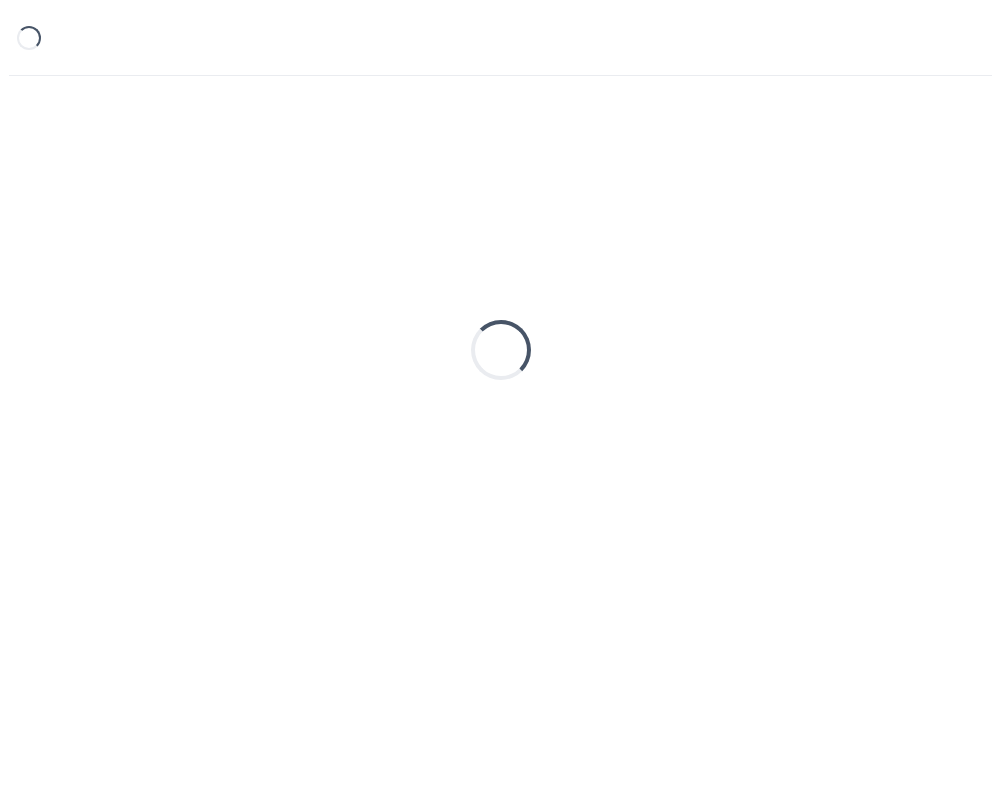 scroll, scrollTop: 0, scrollLeft: 0, axis: both 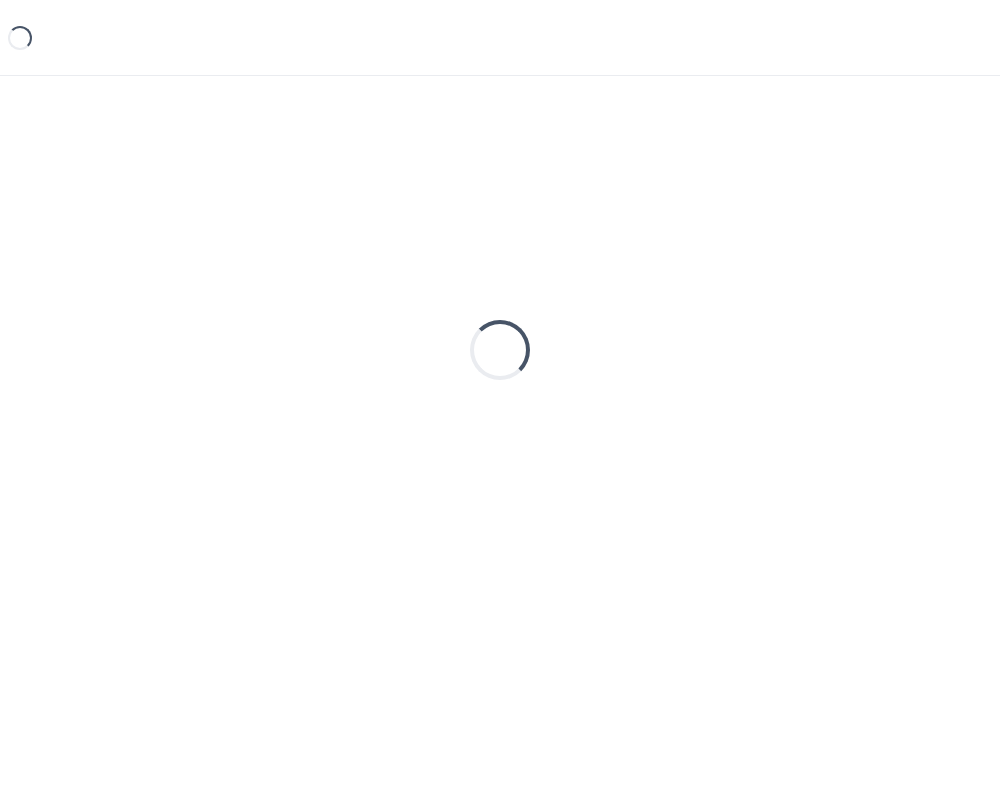 click on "Loading..." at bounding box center (500, 350) 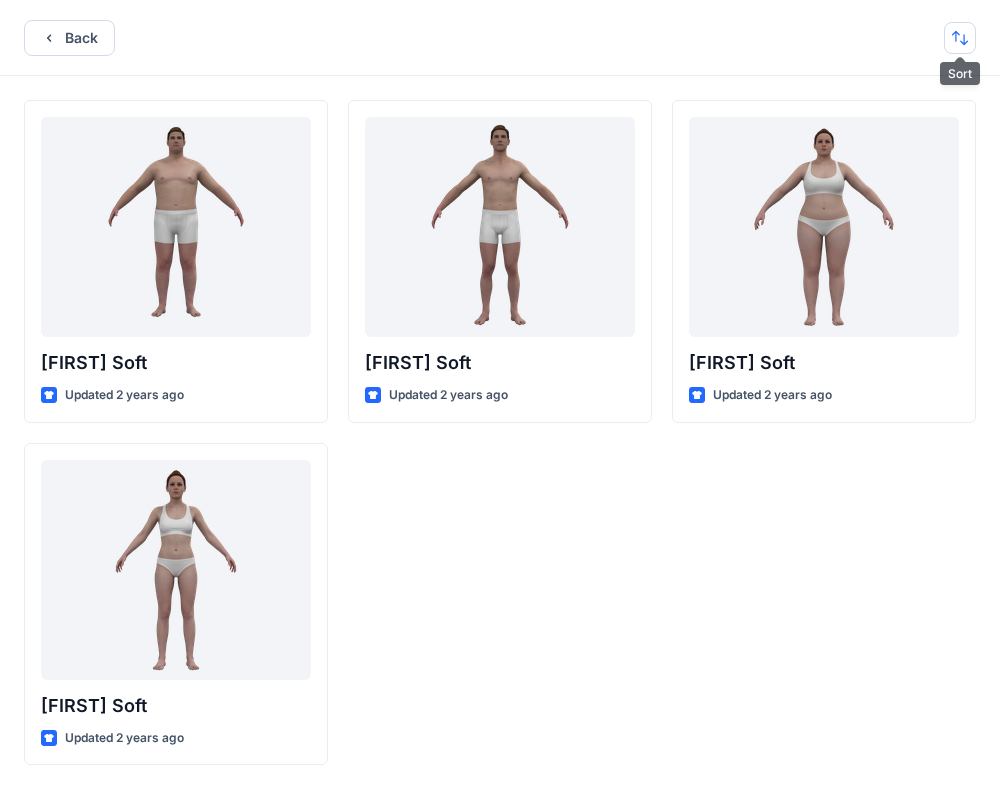 click at bounding box center (960, 38) 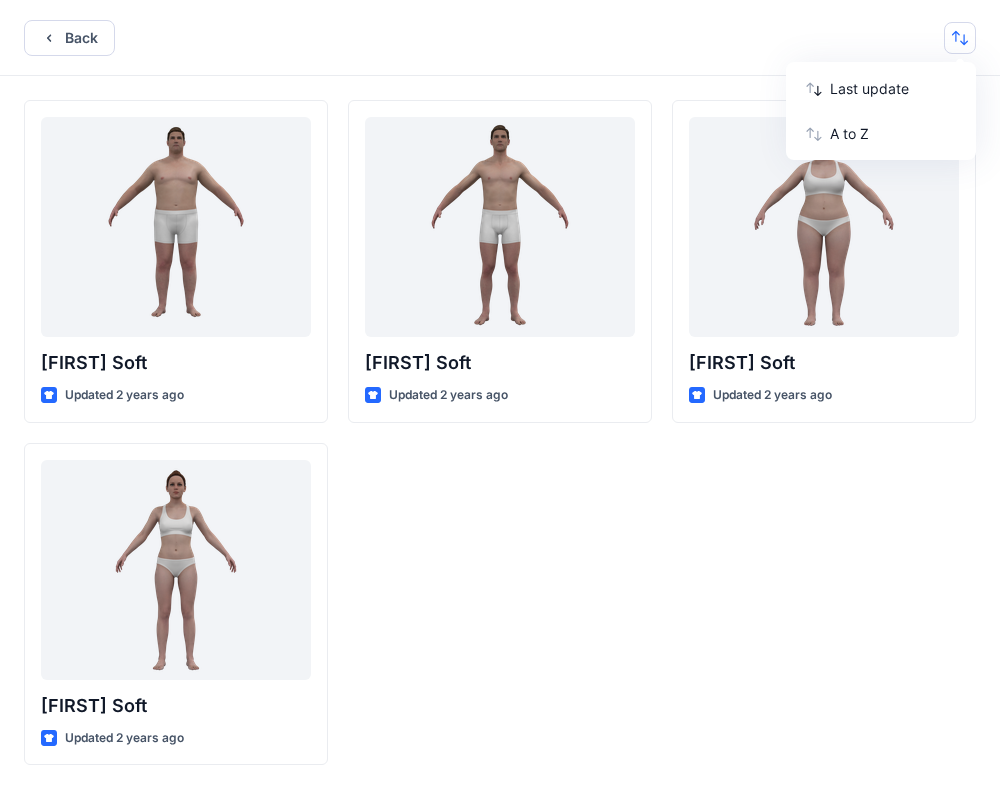 click on "Back Last update A to Z" at bounding box center [500, 38] 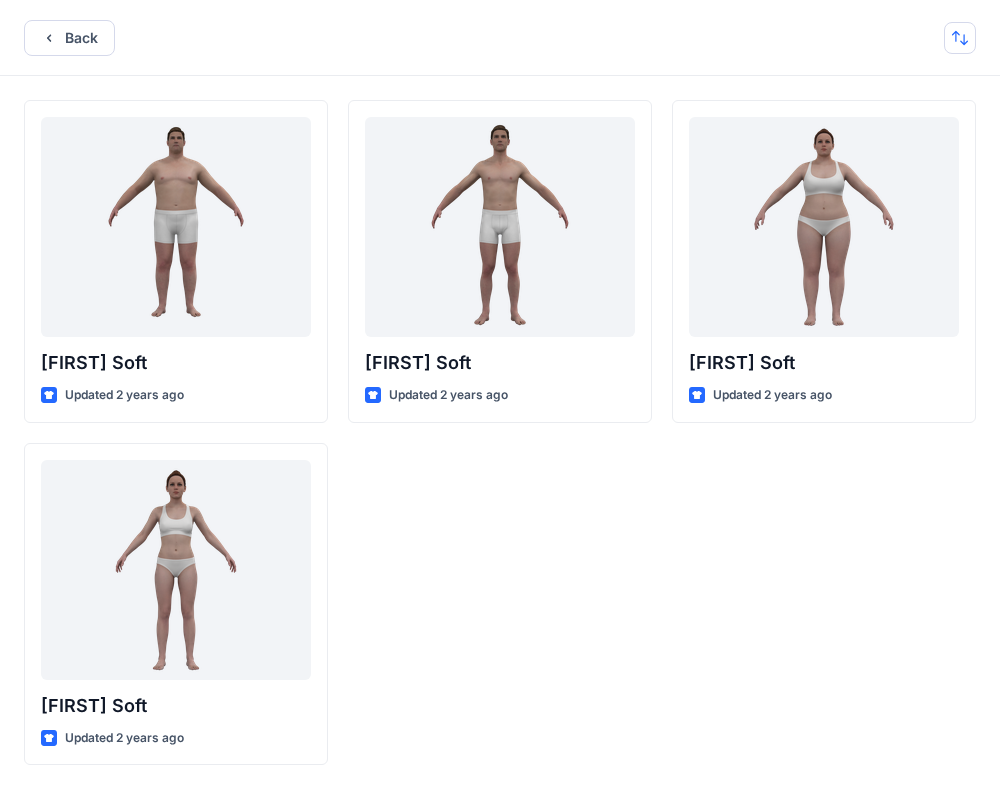click at bounding box center (960, 38) 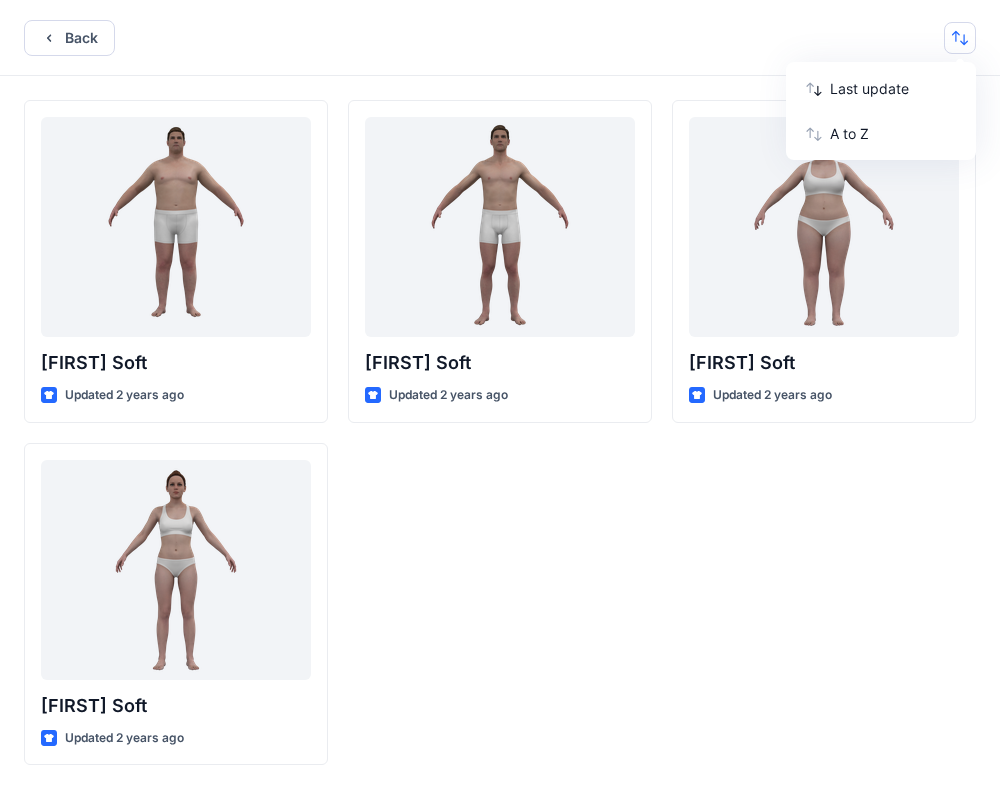 click at bounding box center (960, 38) 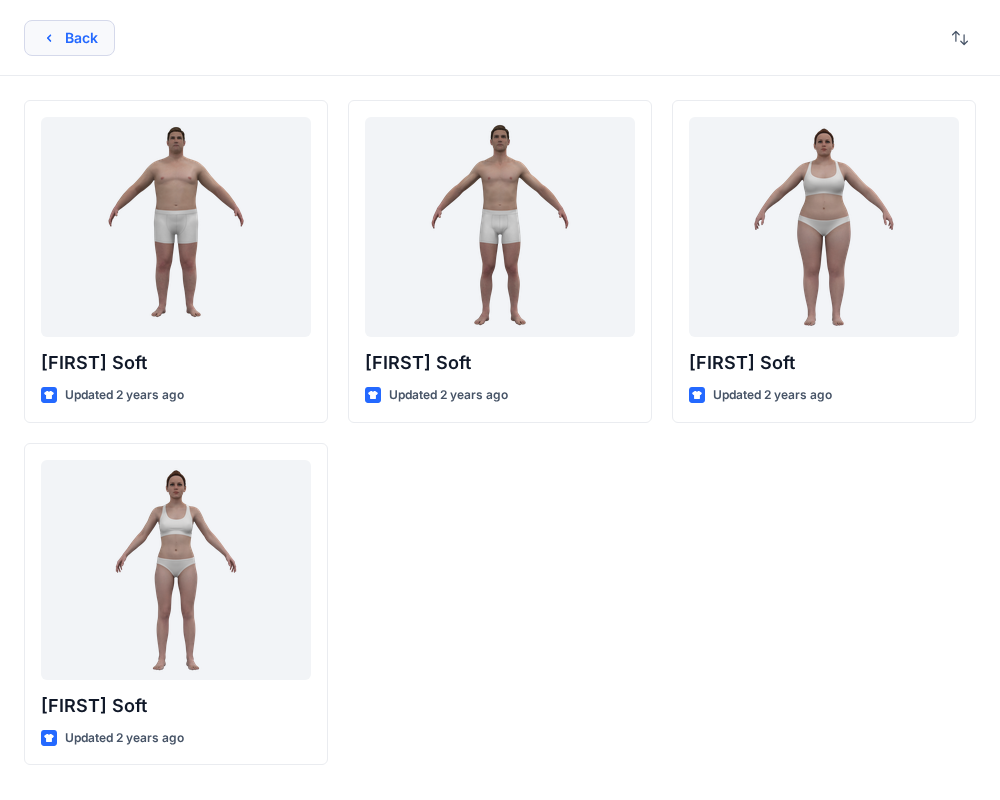 click on "Back" at bounding box center [69, 38] 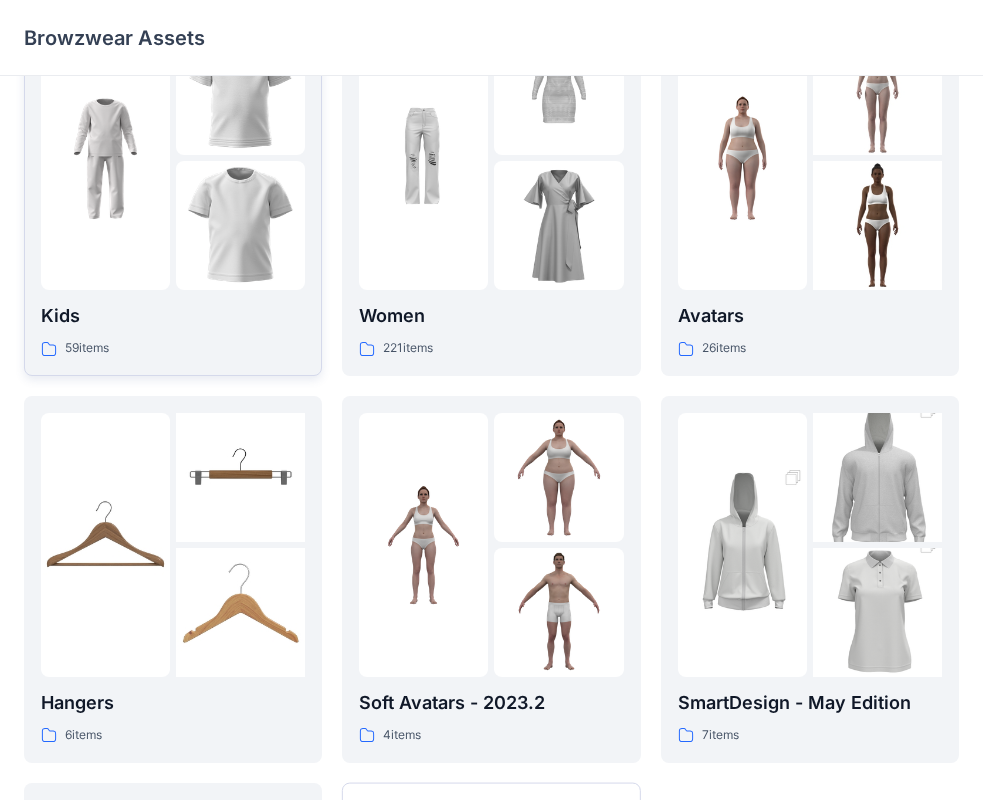 scroll, scrollTop: 26, scrollLeft: 0, axis: vertical 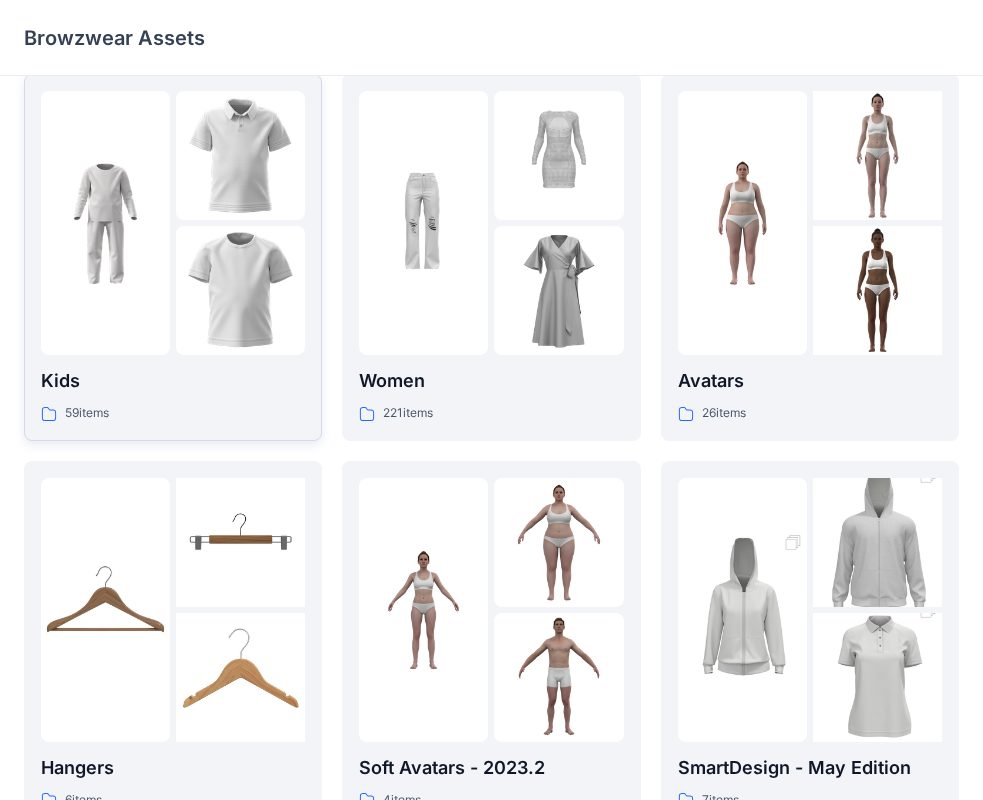 click at bounding box center (240, 290) 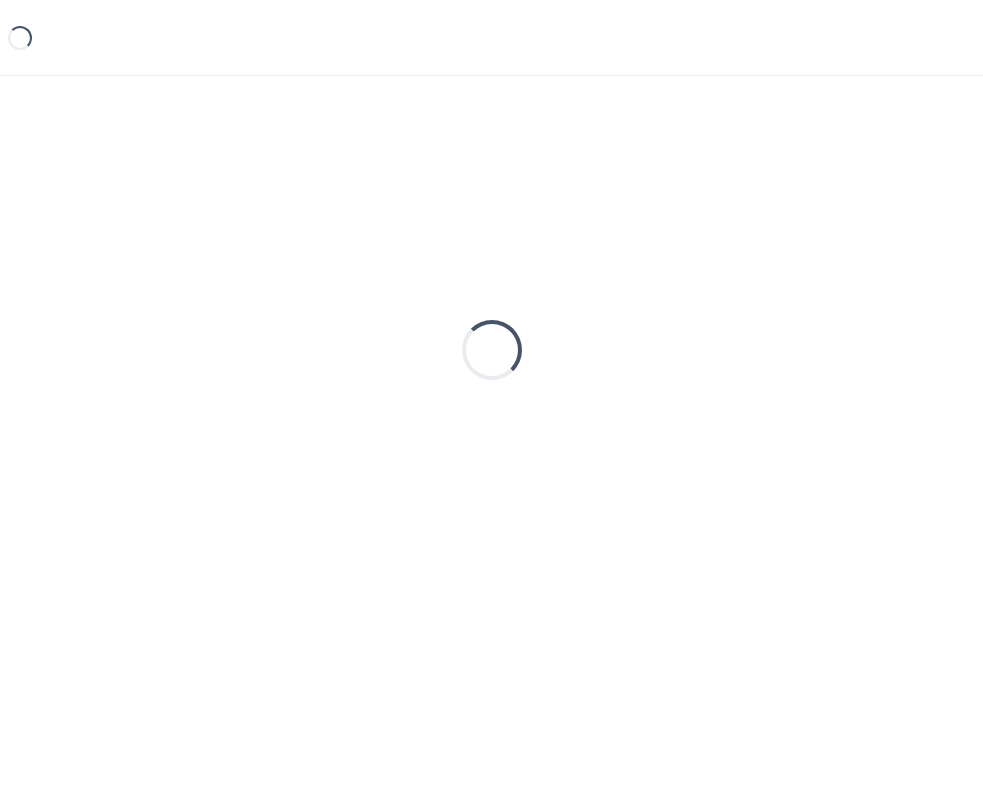 scroll, scrollTop: 0, scrollLeft: 0, axis: both 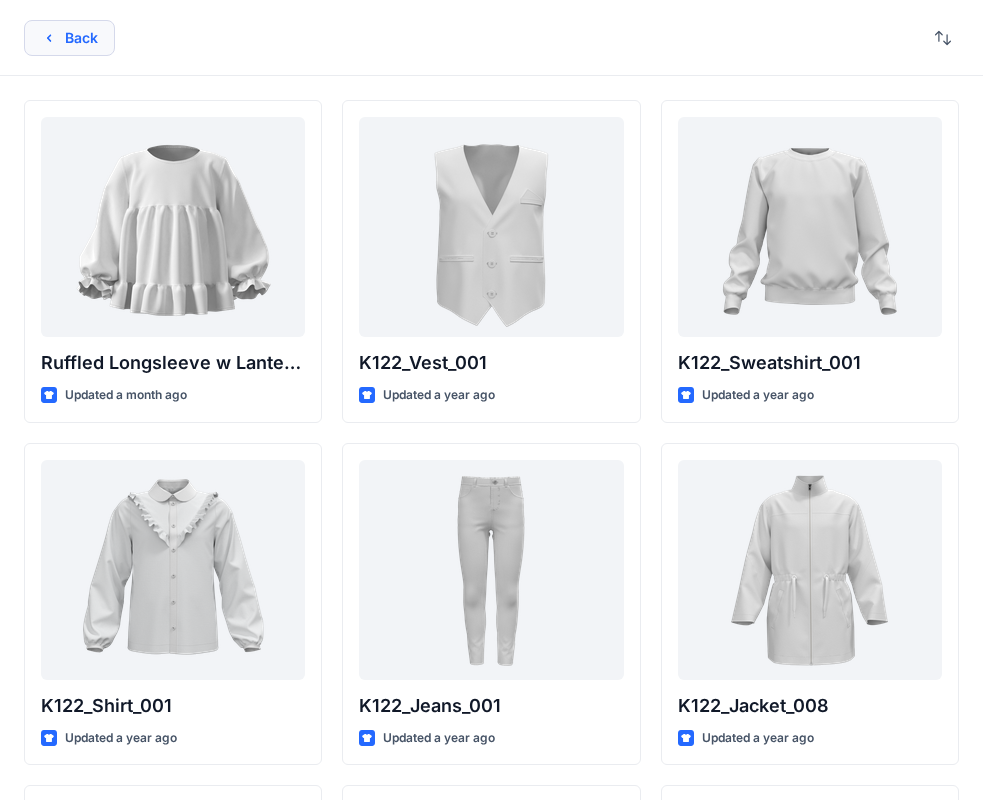 click on "Back" at bounding box center (69, 38) 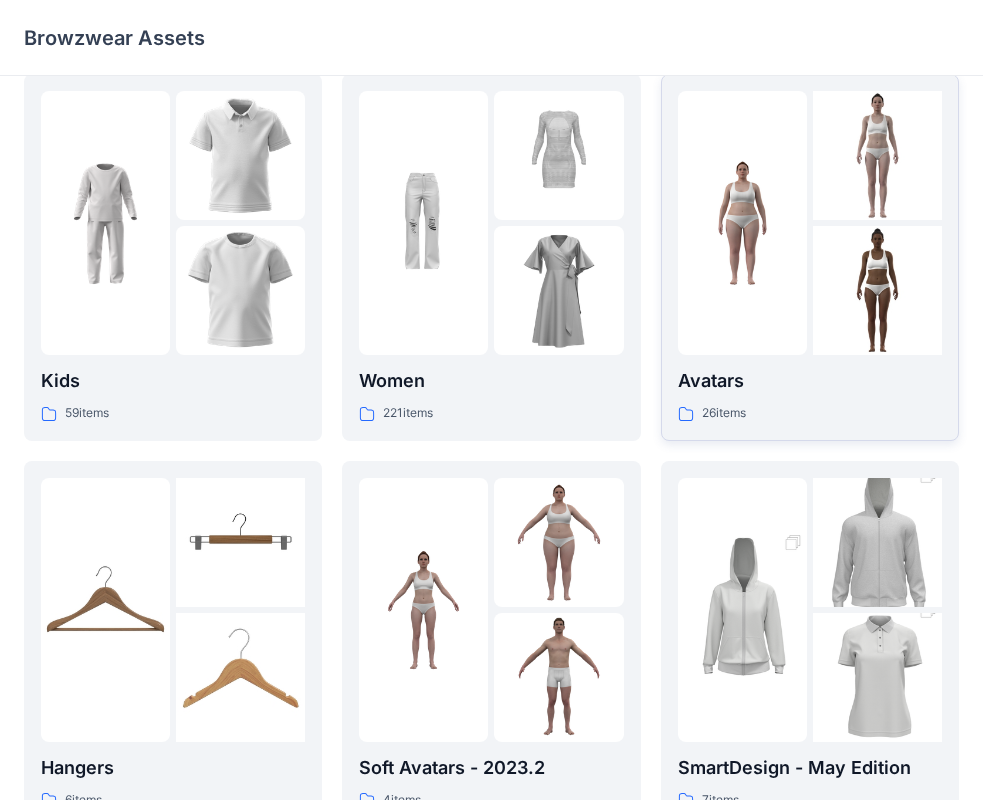click on "26  items" at bounding box center (724, 413) 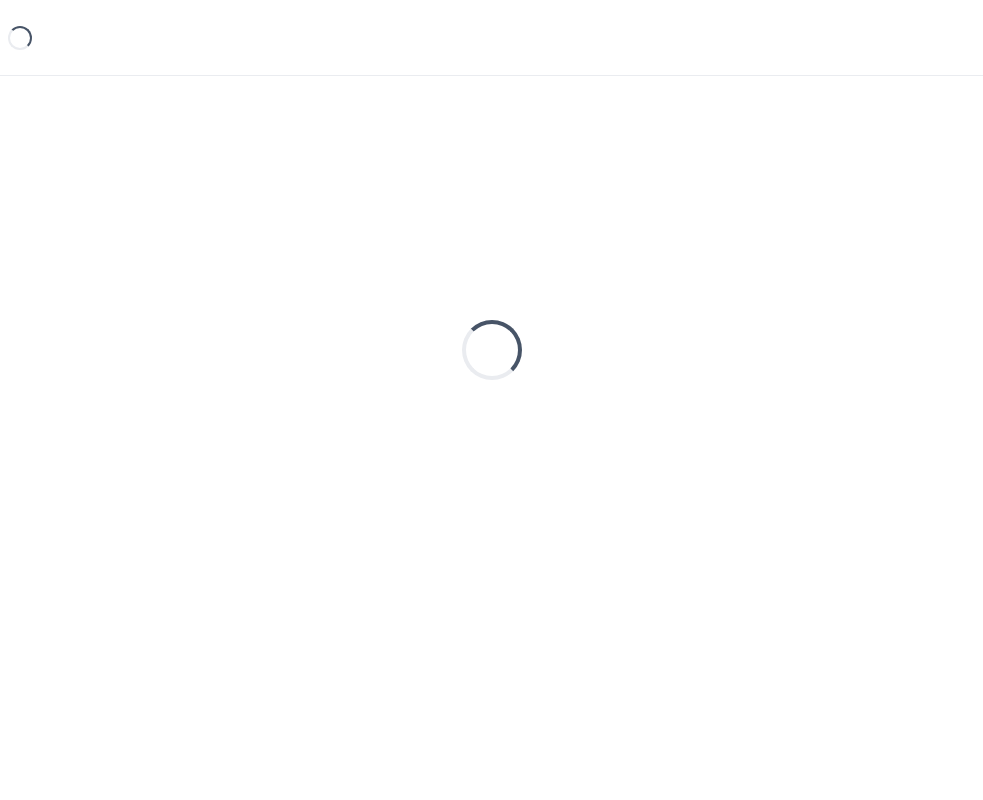 scroll, scrollTop: 0, scrollLeft: 0, axis: both 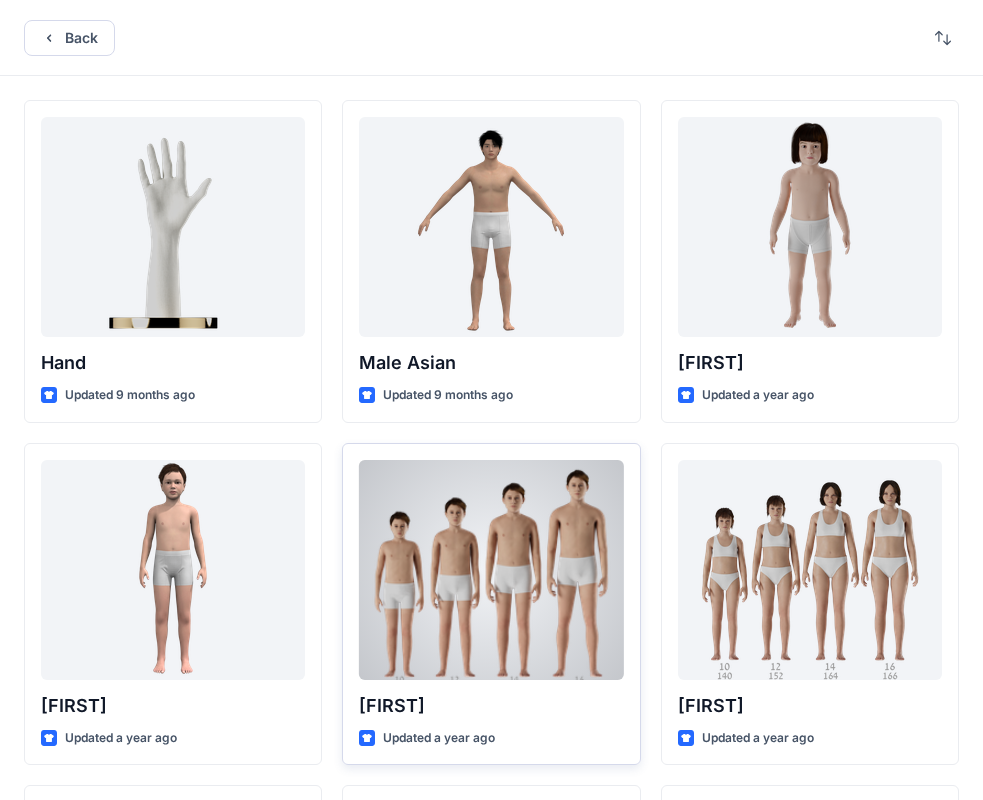 click at bounding box center [491, 570] 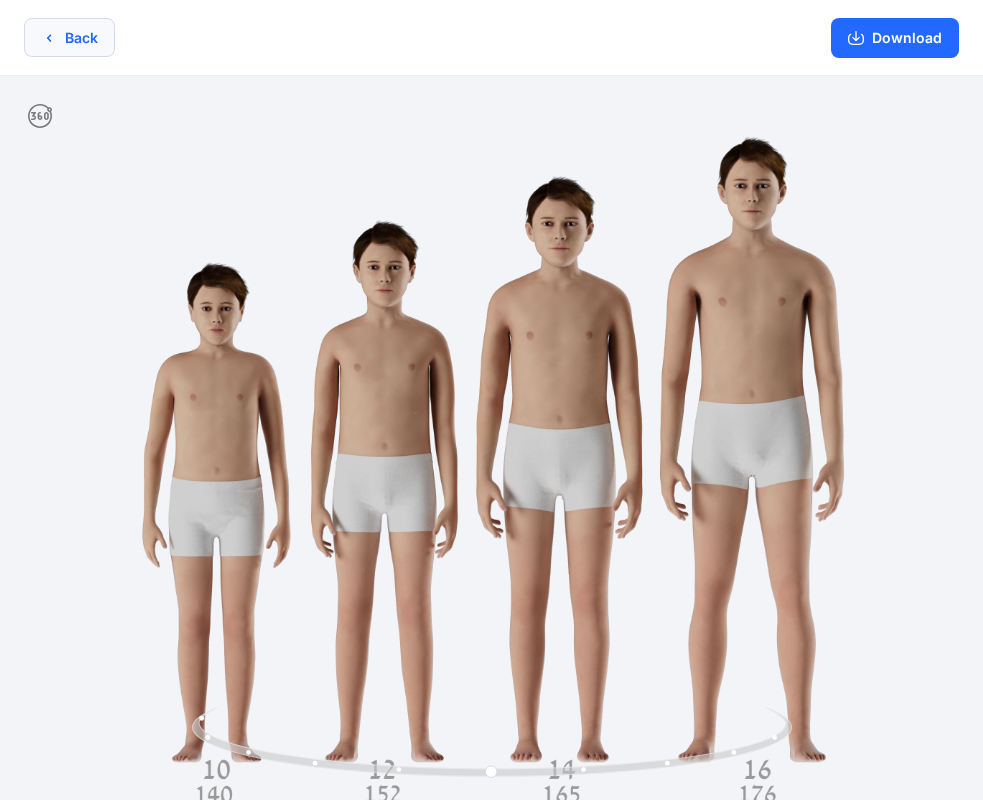 click 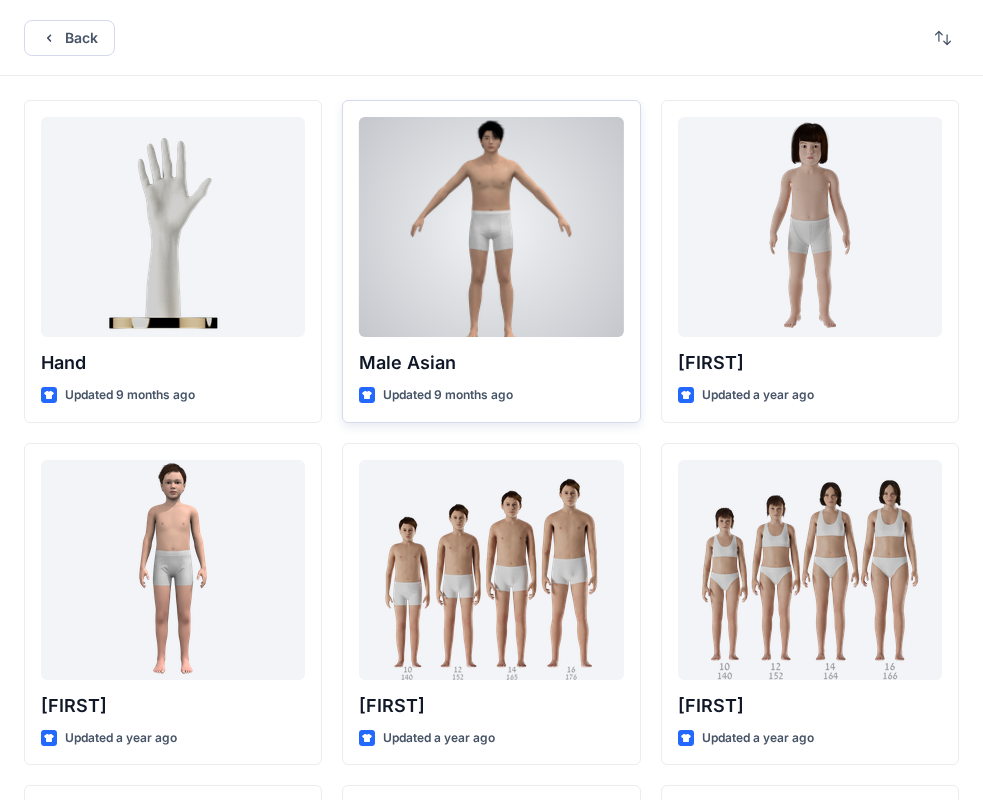 click at bounding box center [491, 227] 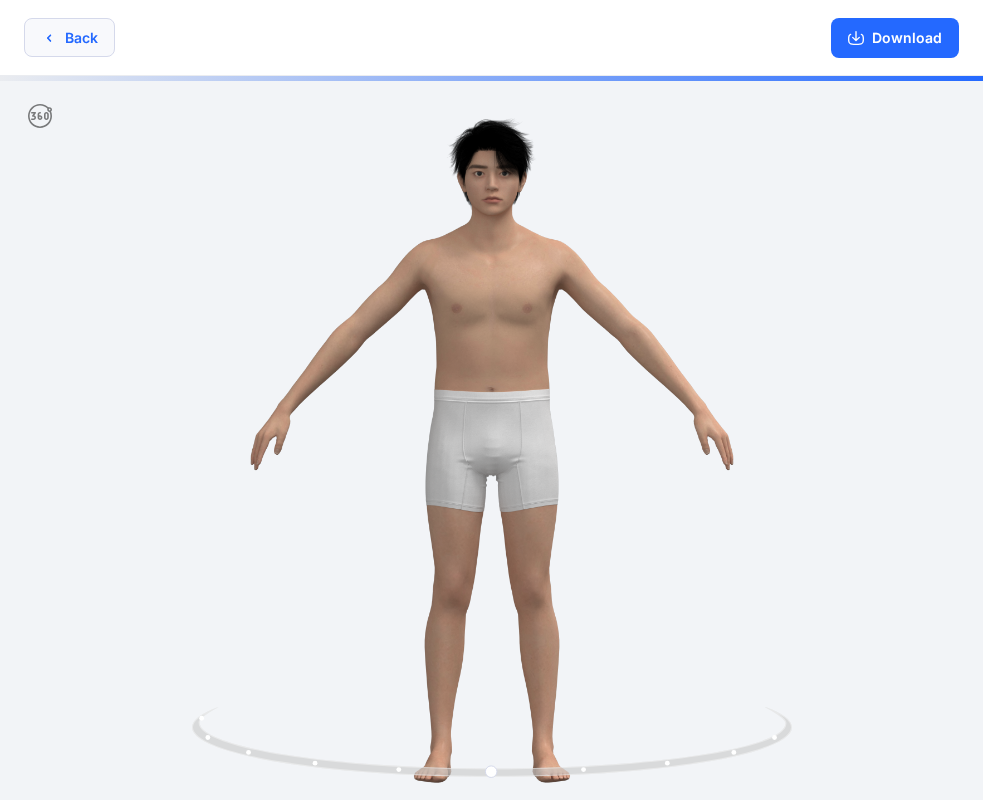 click on "Back" at bounding box center [69, 37] 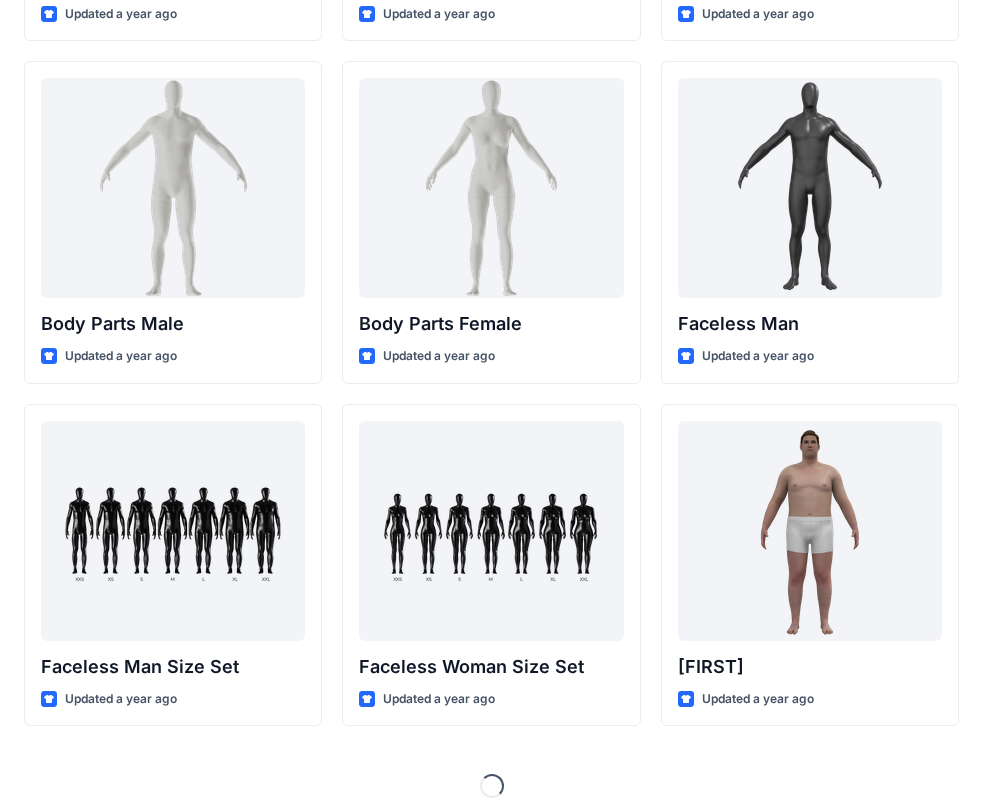 scroll, scrollTop: 742, scrollLeft: 0, axis: vertical 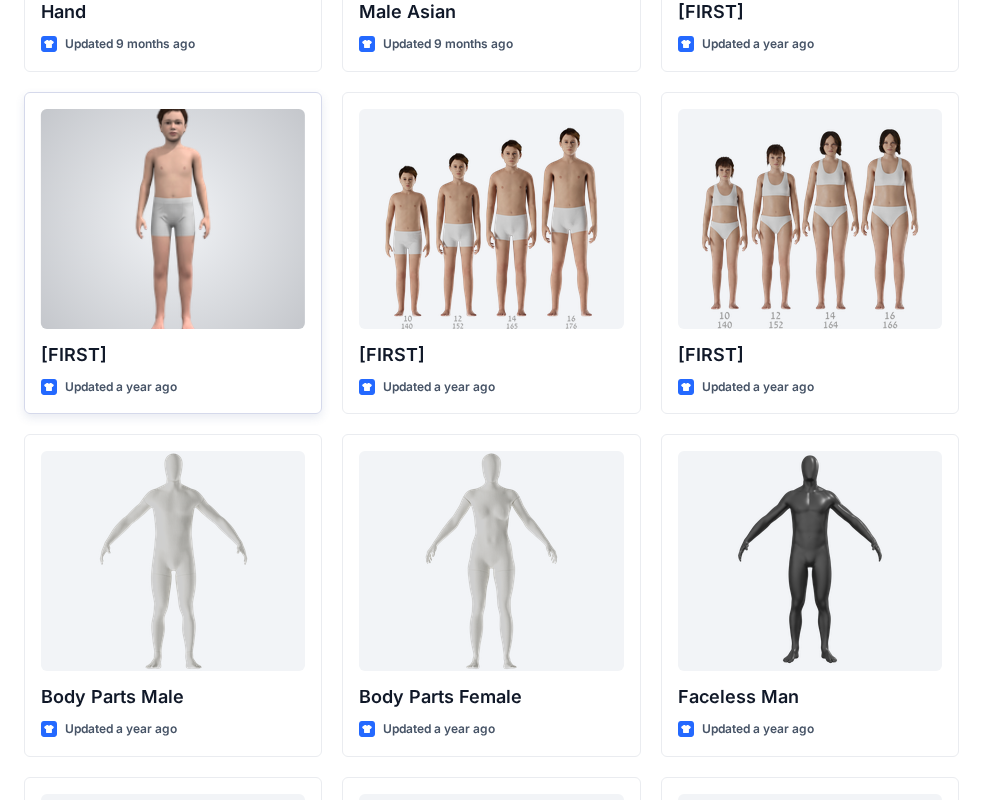 click at bounding box center [173, 219] 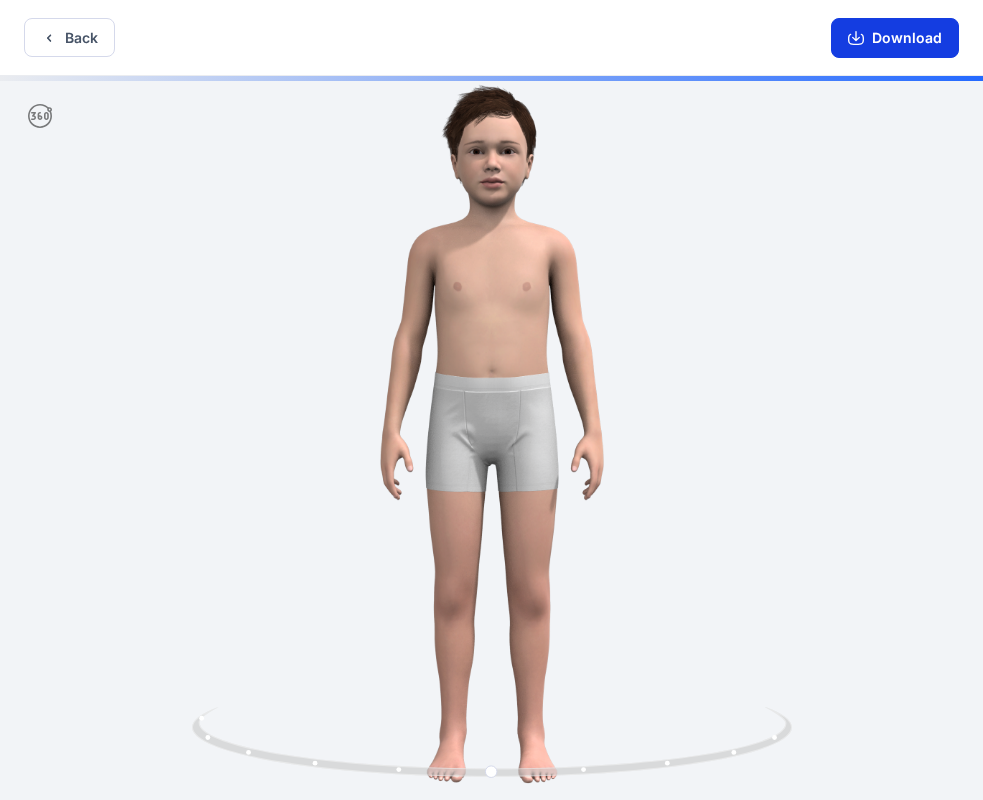 click on "Download" at bounding box center [895, 38] 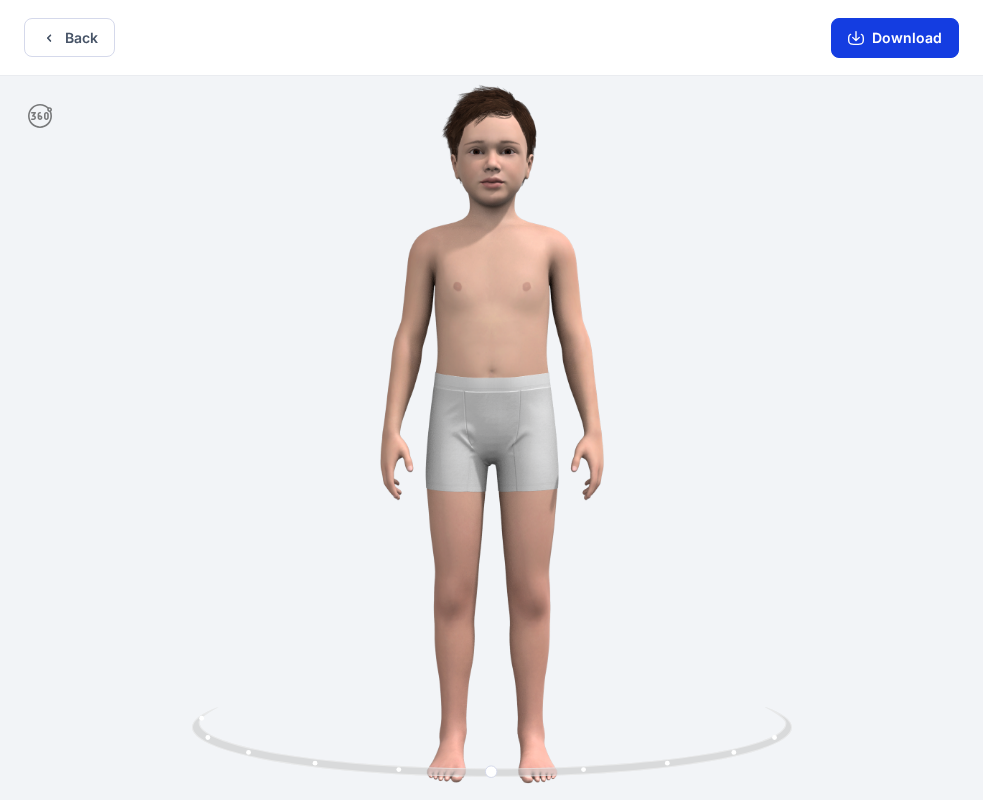 click on "Download" at bounding box center (895, 38) 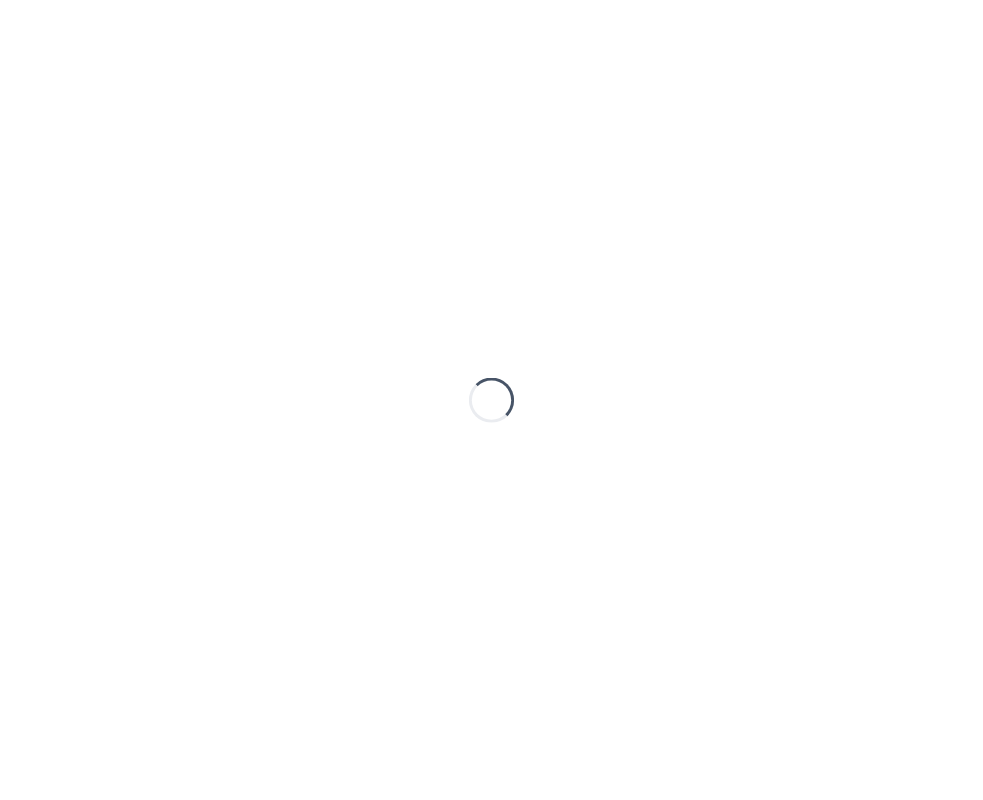 scroll, scrollTop: 0, scrollLeft: 0, axis: both 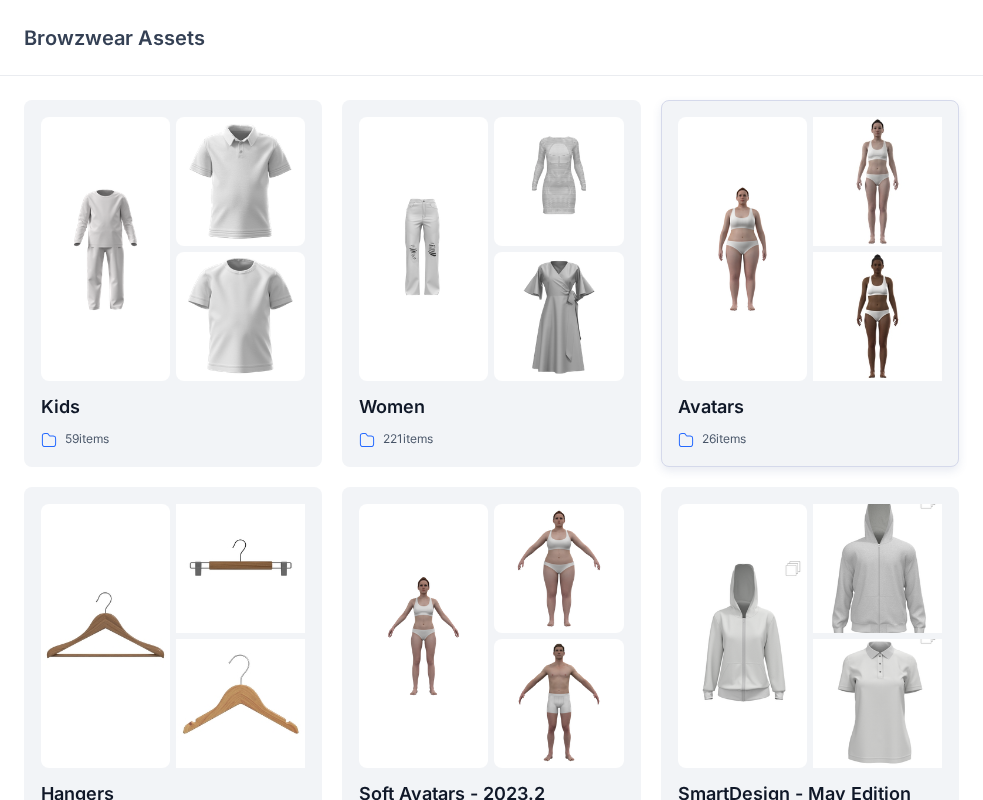 click at bounding box center (877, 316) 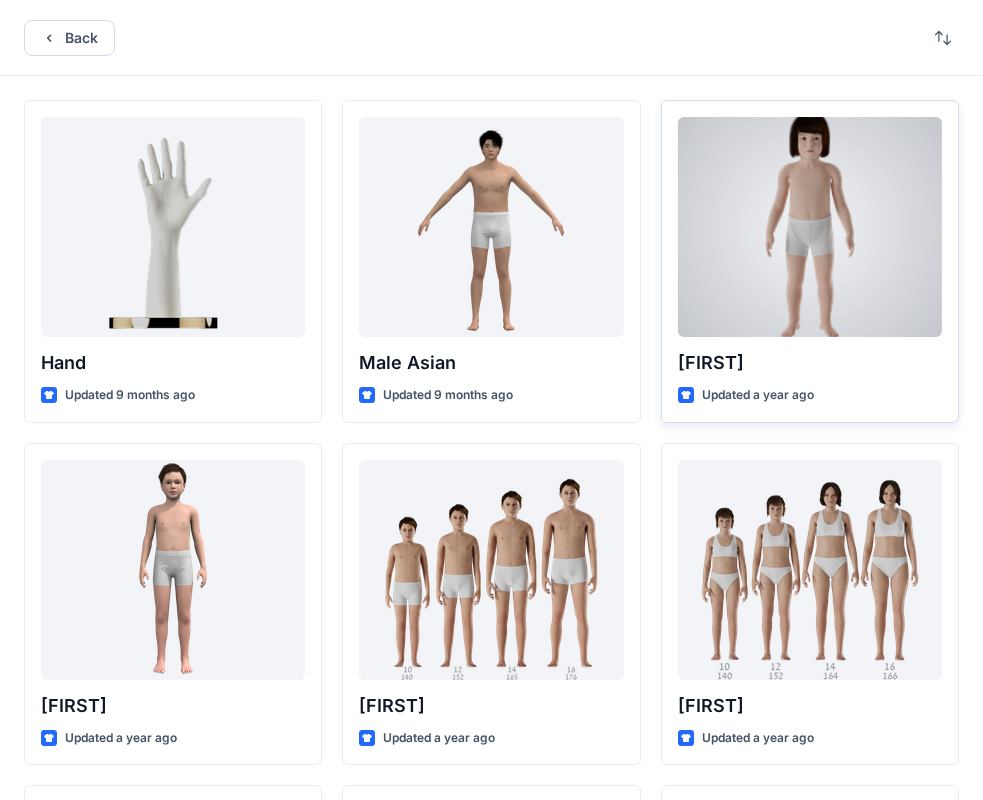 click at bounding box center [810, 227] 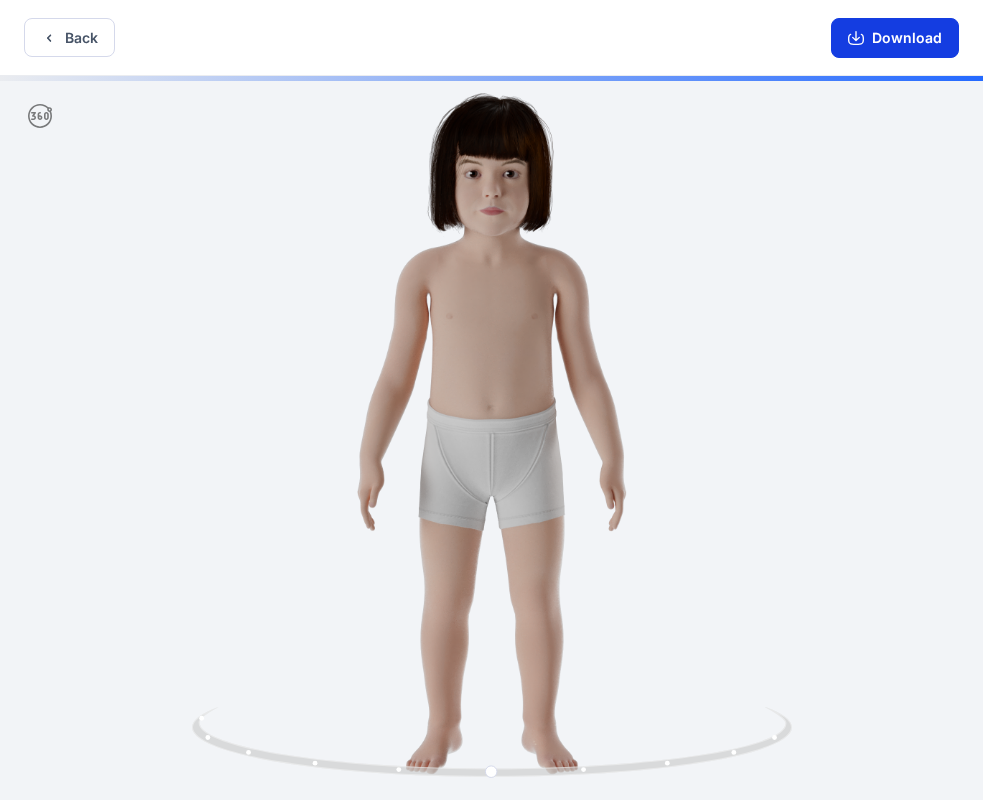 click on "Download" at bounding box center [895, 38] 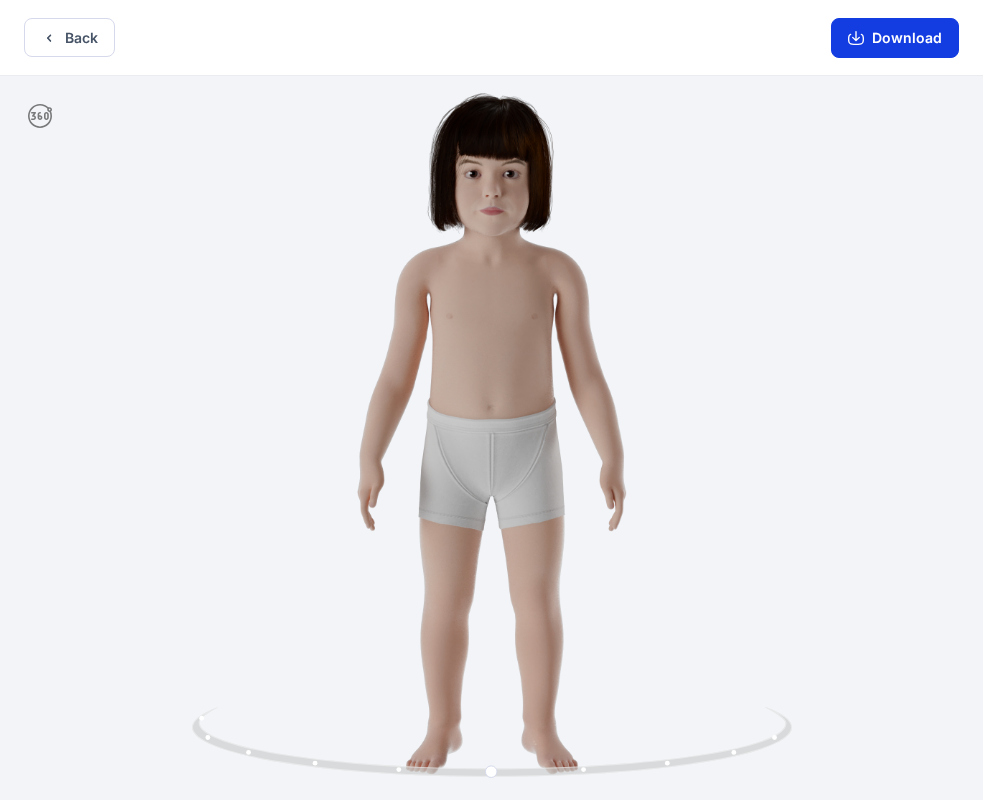 click on "Download" at bounding box center [895, 38] 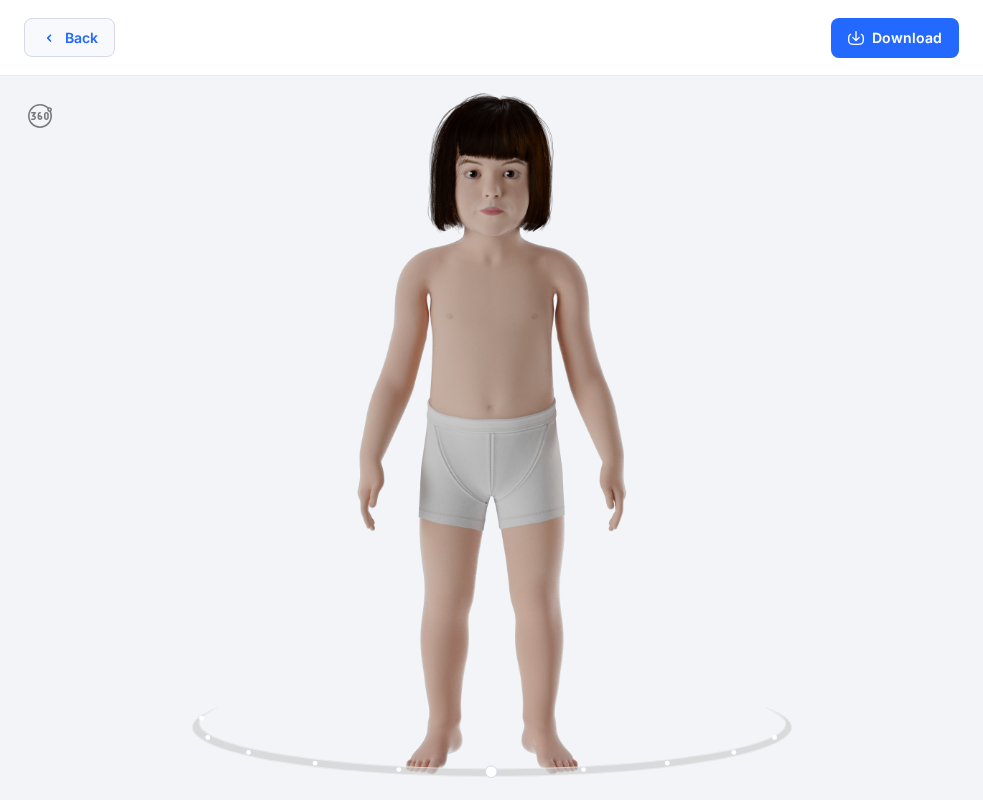 click 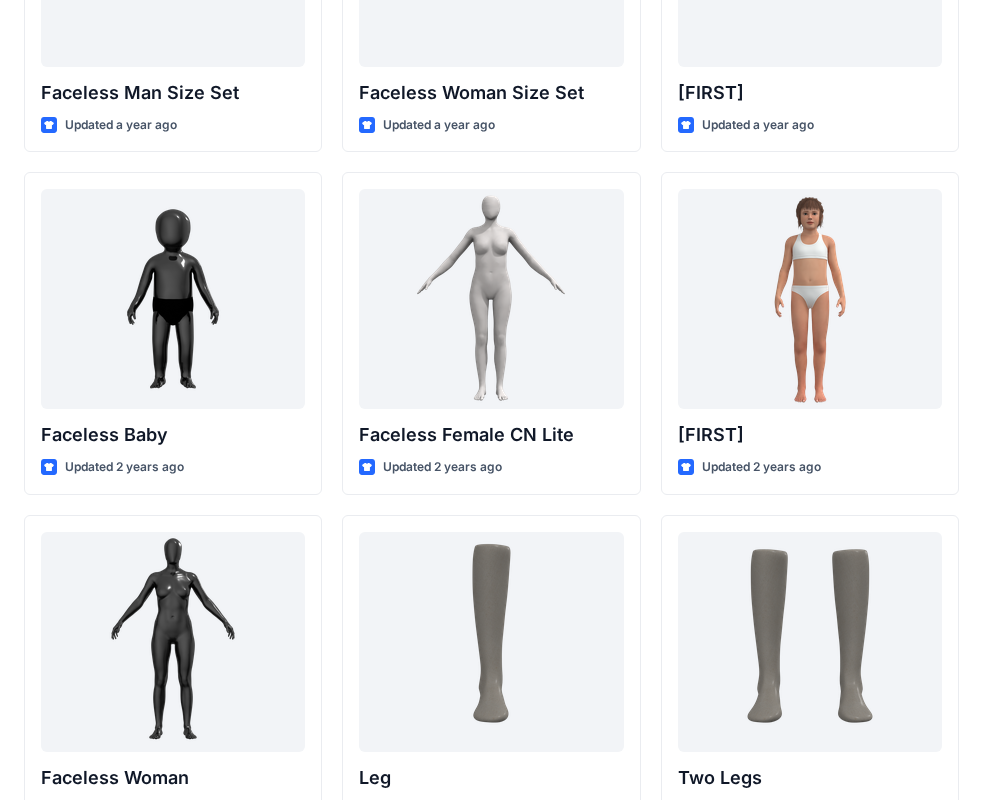 scroll, scrollTop: 1294, scrollLeft: 0, axis: vertical 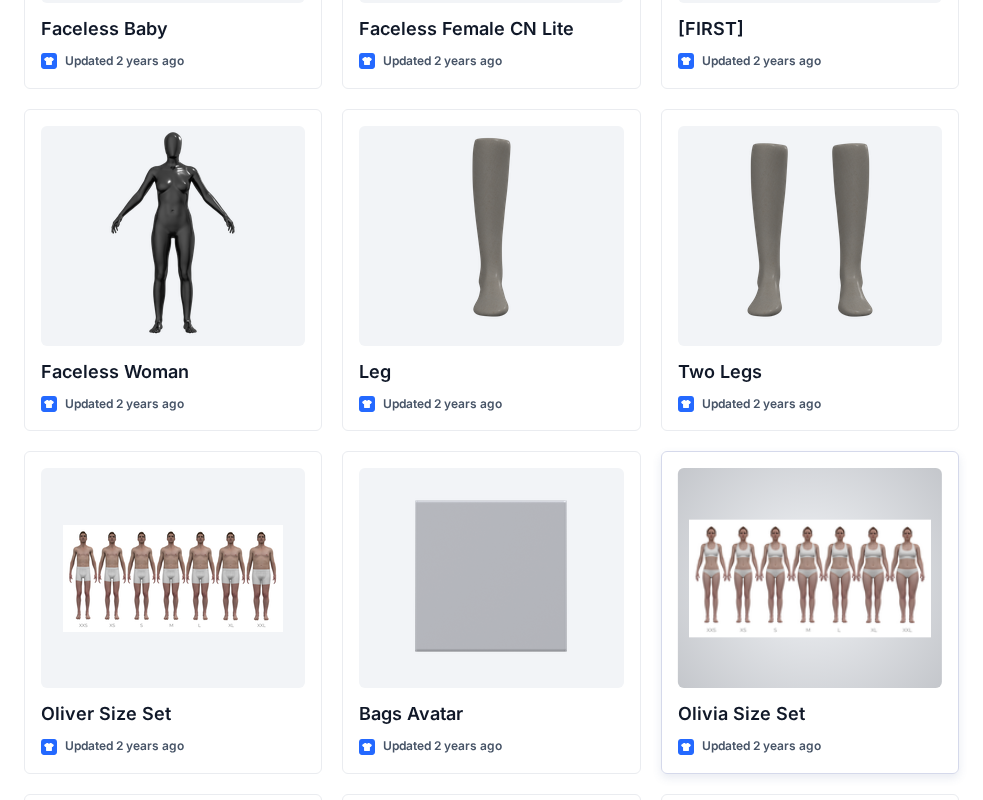 click at bounding box center (810, 578) 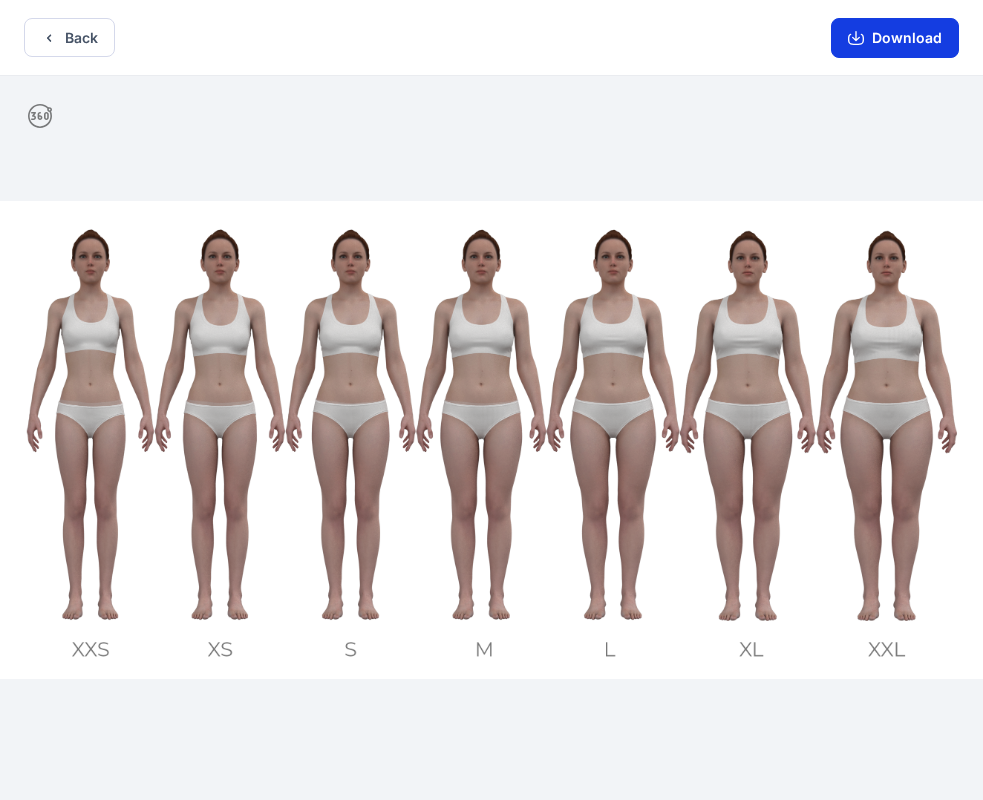 click on "Download" at bounding box center (895, 38) 